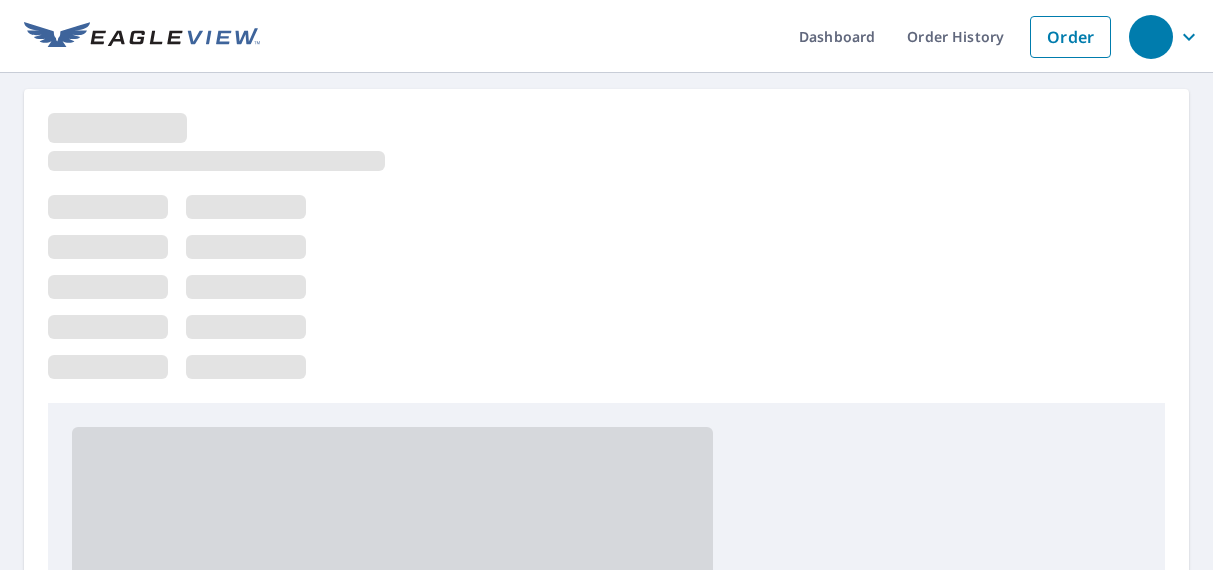scroll, scrollTop: 0, scrollLeft: 0, axis: both 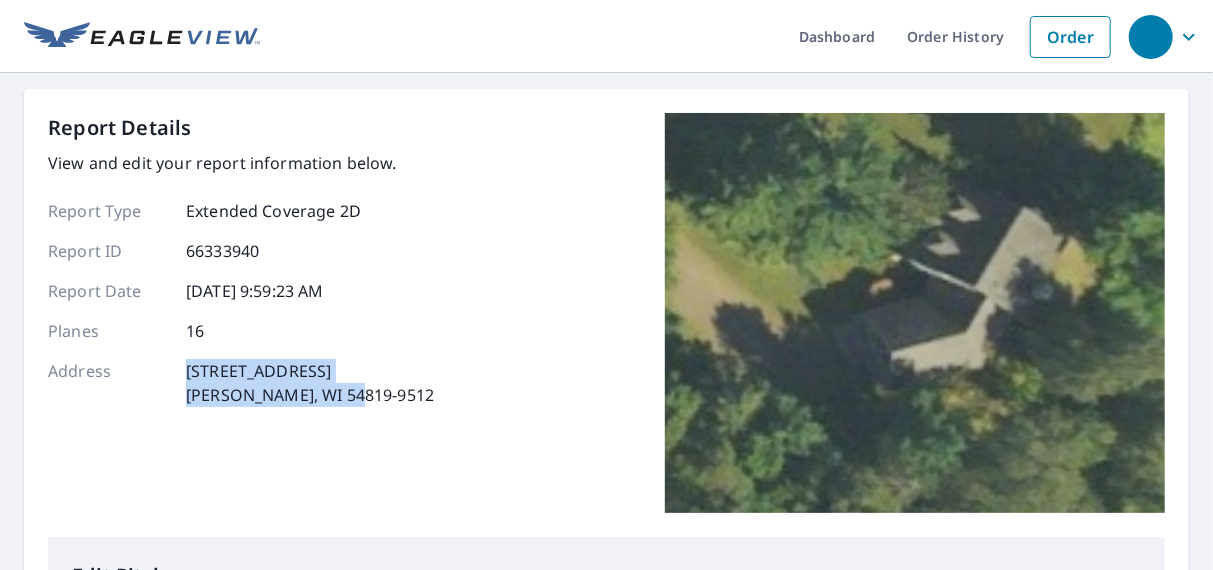 drag, startPoint x: 191, startPoint y: 363, endPoint x: 399, endPoint y: 419, distance: 215.40659 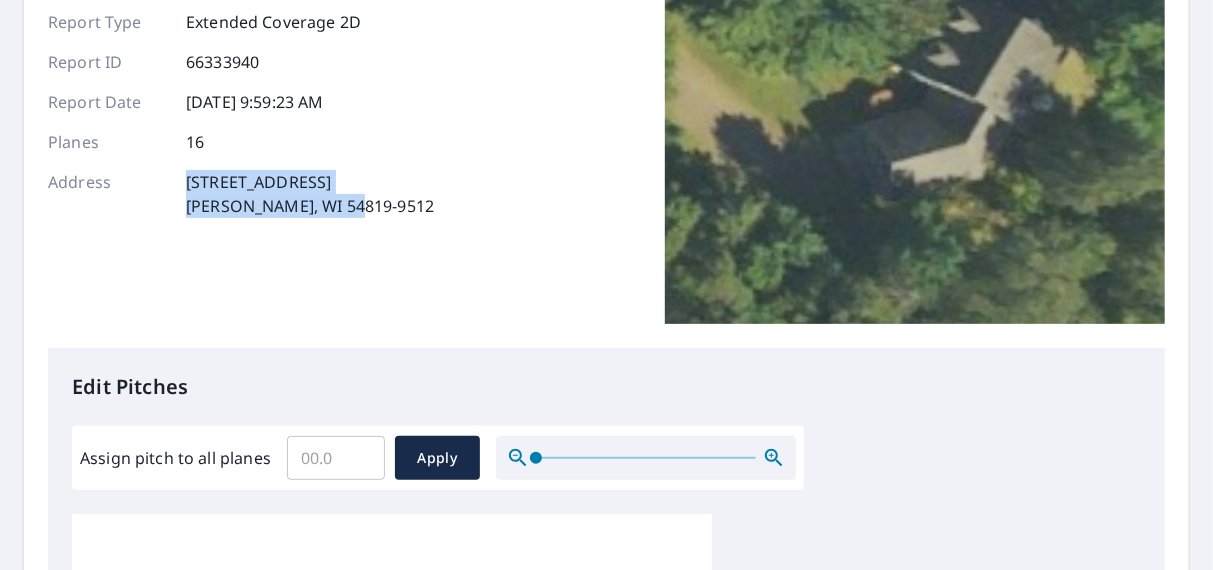 scroll, scrollTop: 320, scrollLeft: 0, axis: vertical 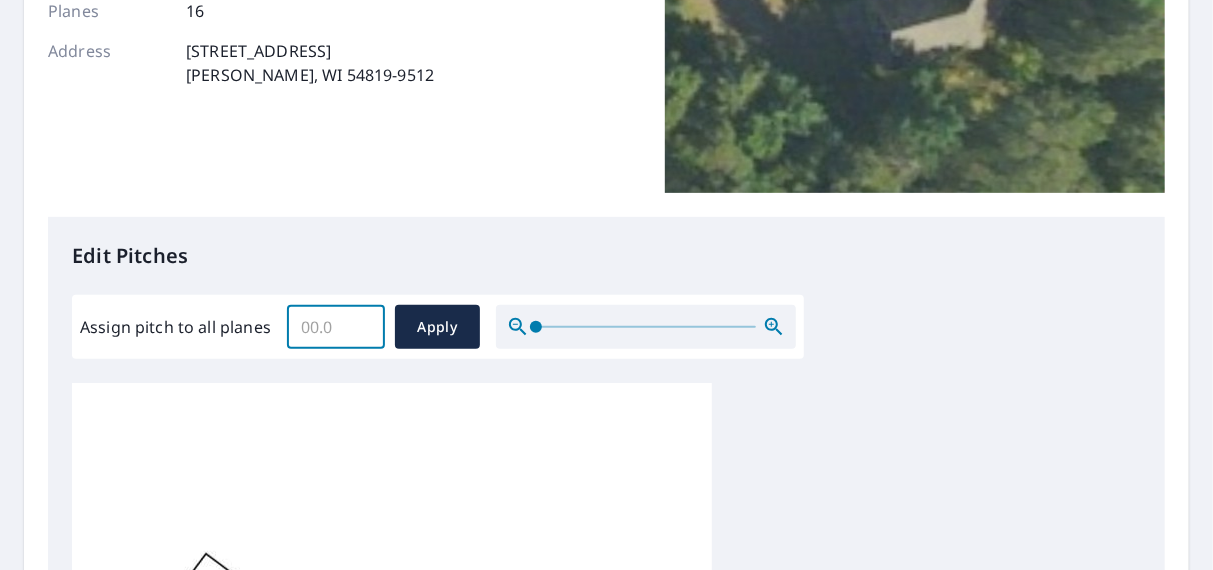 click on "Assign pitch to all planes" at bounding box center [336, 327] 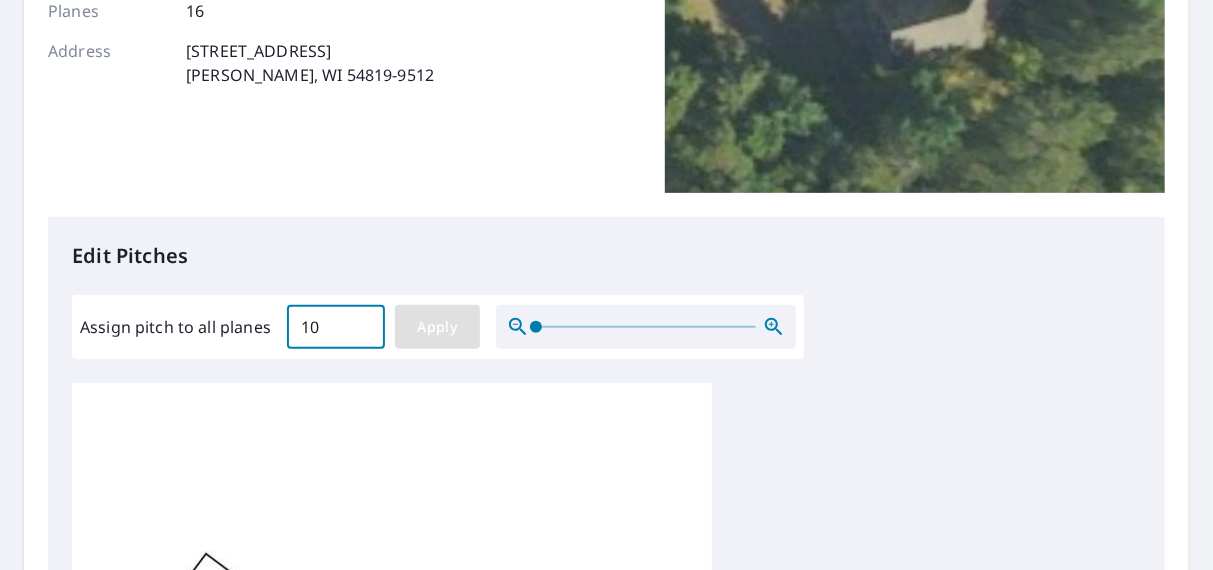 type on "10" 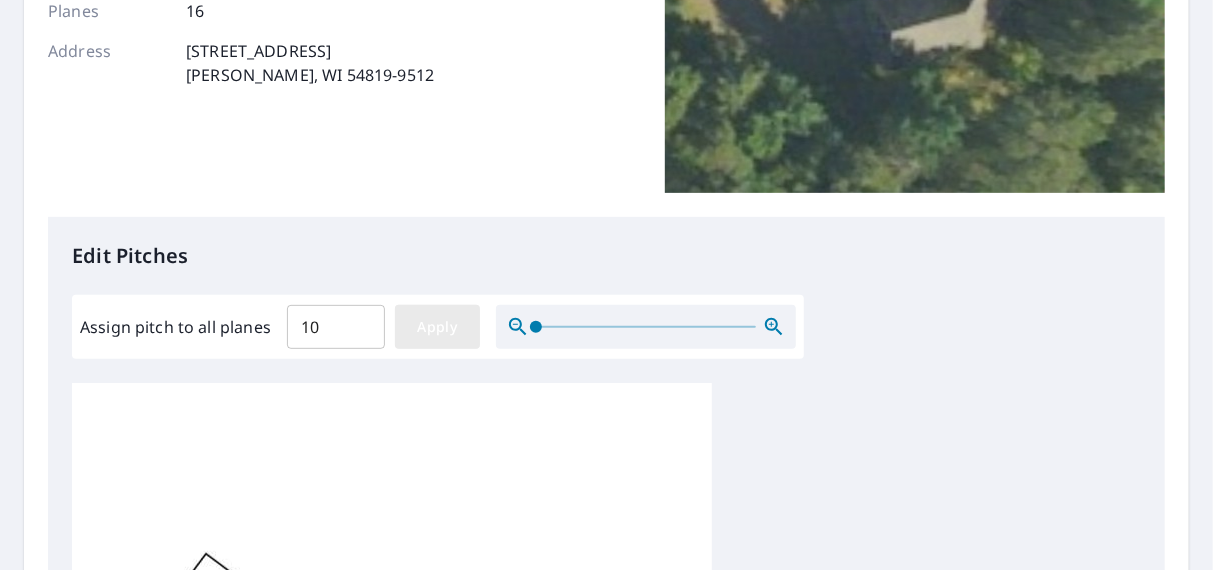click on "Apply" at bounding box center [437, 327] 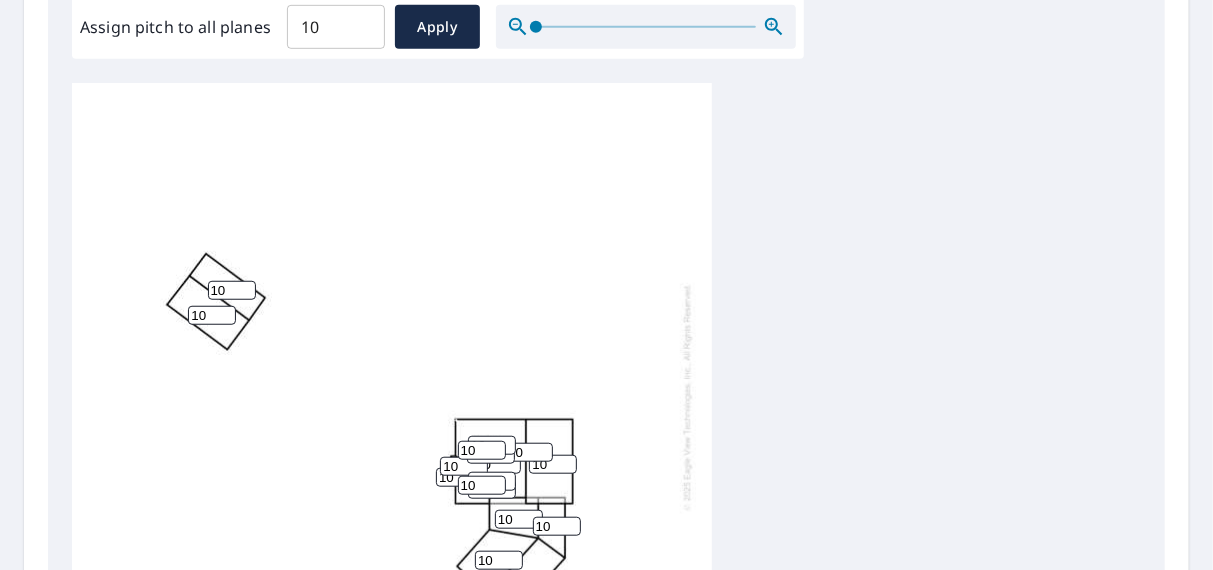 scroll, scrollTop: 640, scrollLeft: 0, axis: vertical 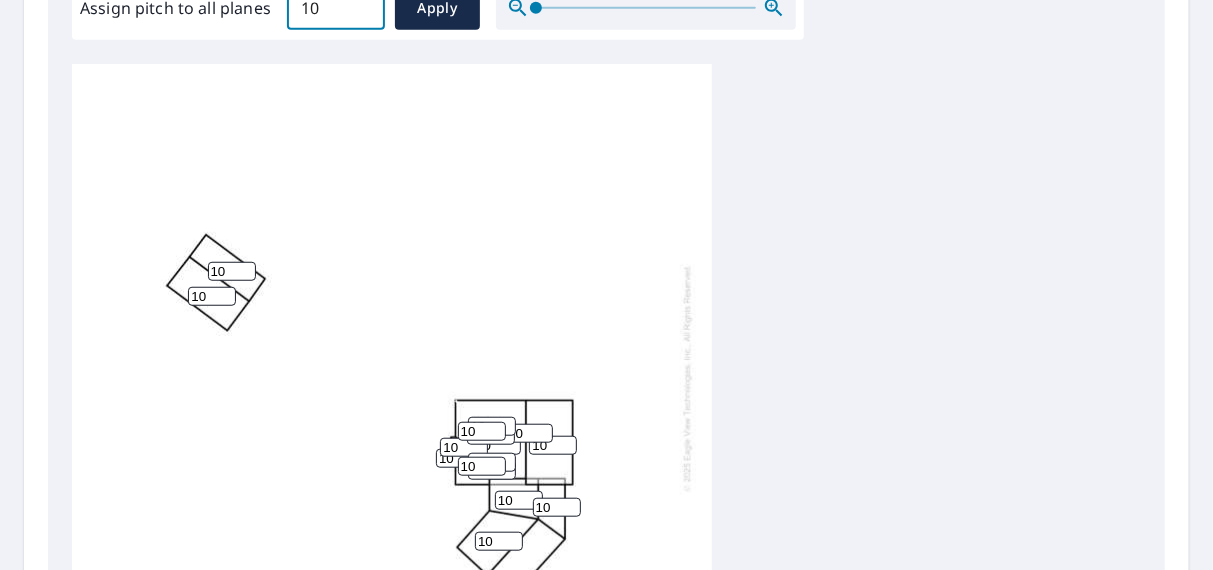 drag, startPoint x: 325, startPoint y: 11, endPoint x: 264, endPoint y: 13, distance: 61.03278 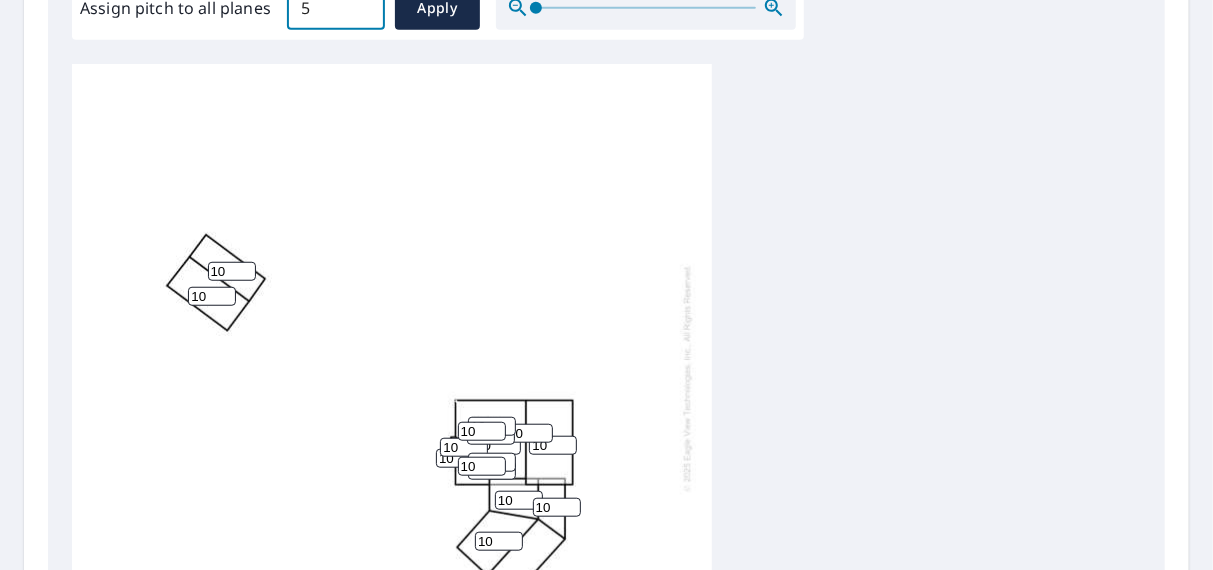 scroll, scrollTop: 636, scrollLeft: 0, axis: vertical 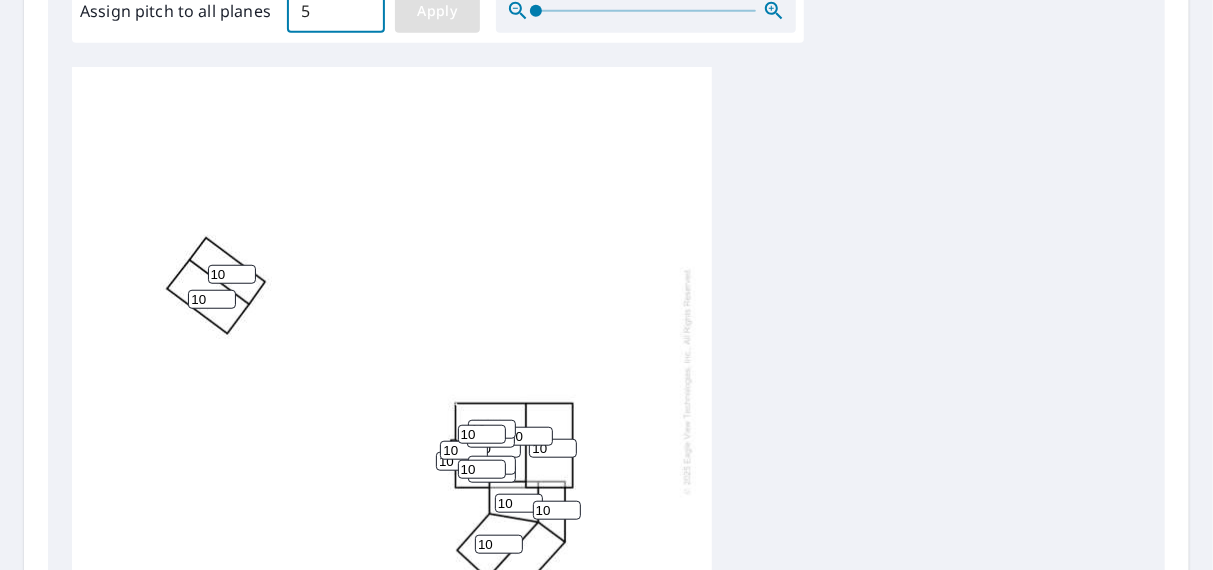 type on "5" 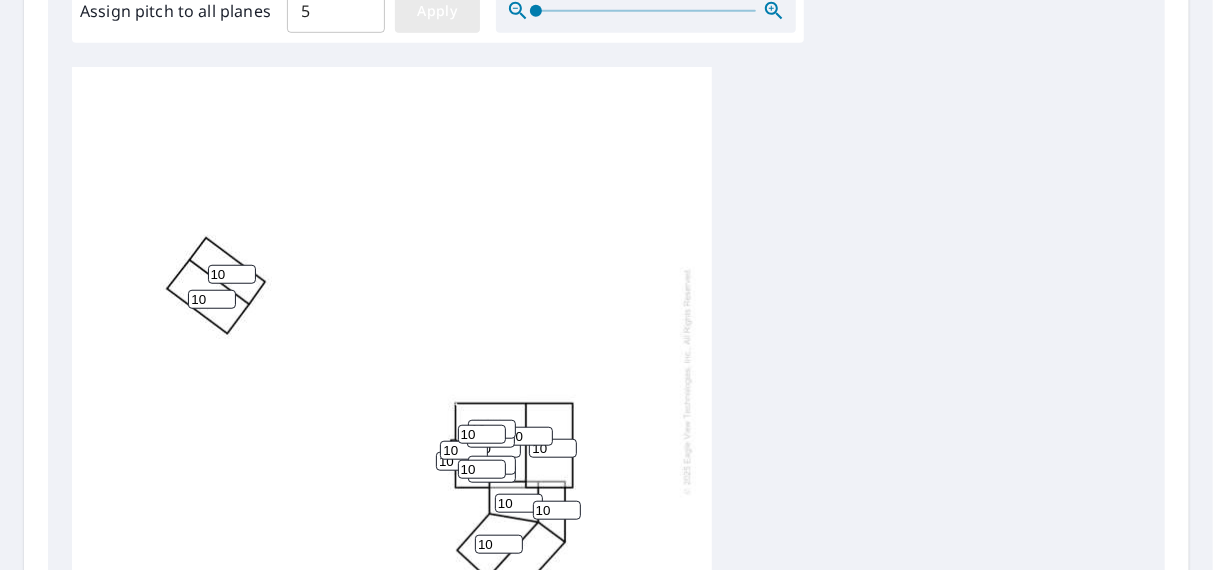 click on "Apply" at bounding box center (437, 11) 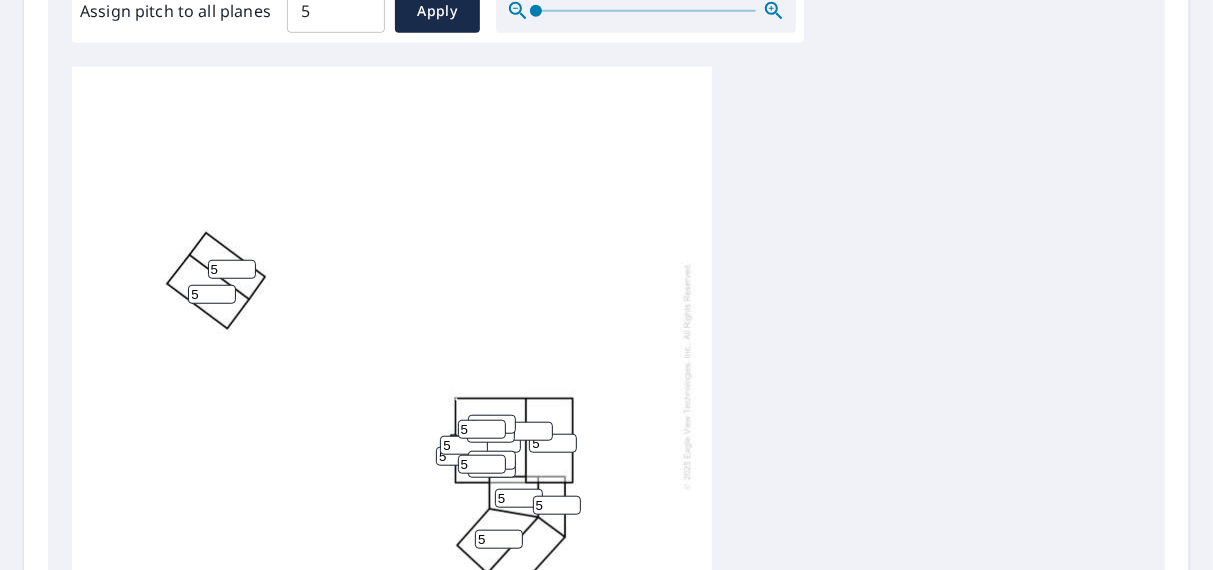 scroll, scrollTop: 17, scrollLeft: 0, axis: vertical 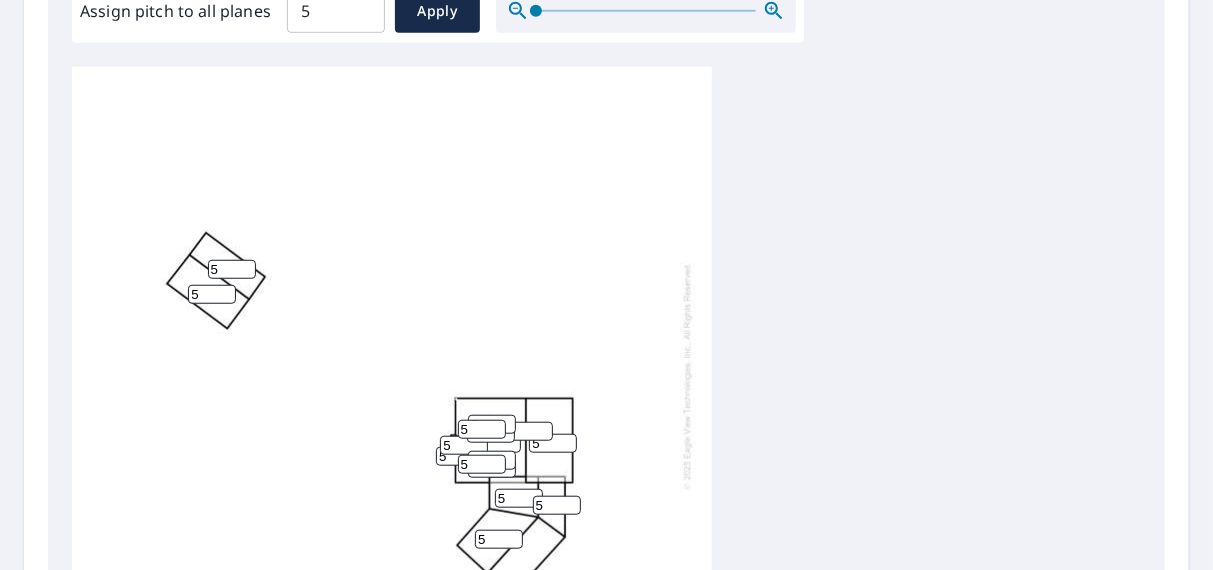 drag, startPoint x: 508, startPoint y: 481, endPoint x: 474, endPoint y: 484, distance: 34.132095 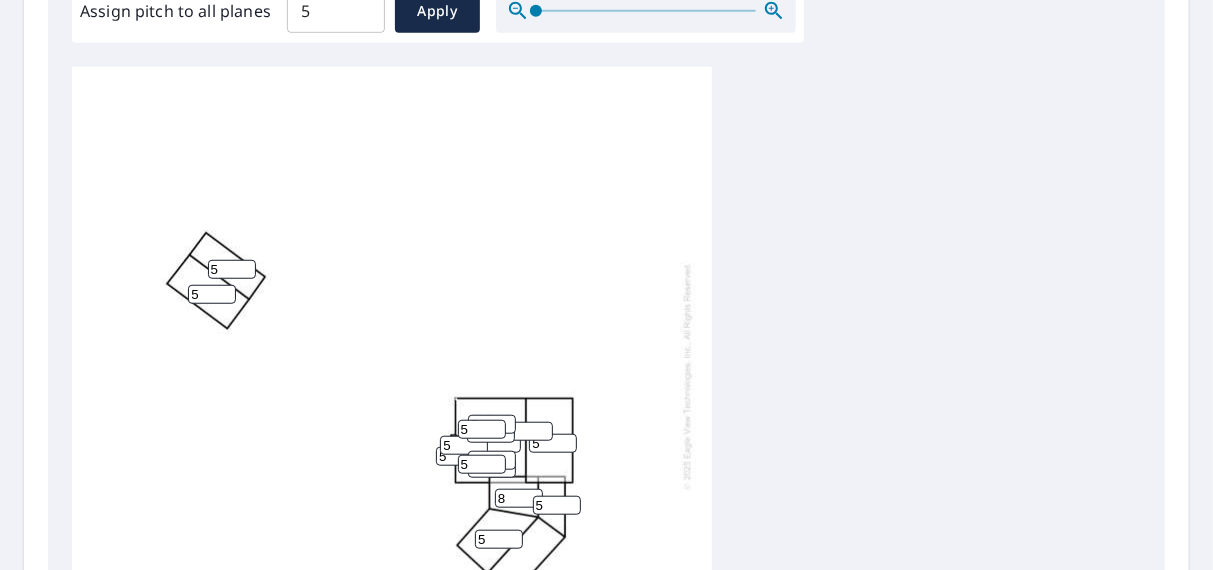 type on "8" 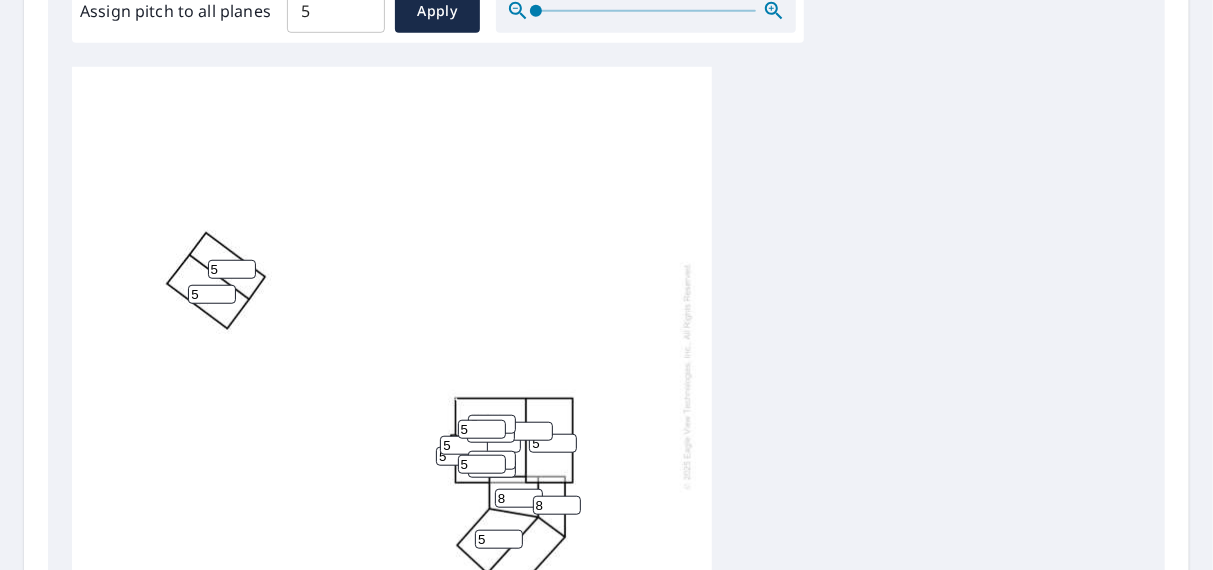type on "8" 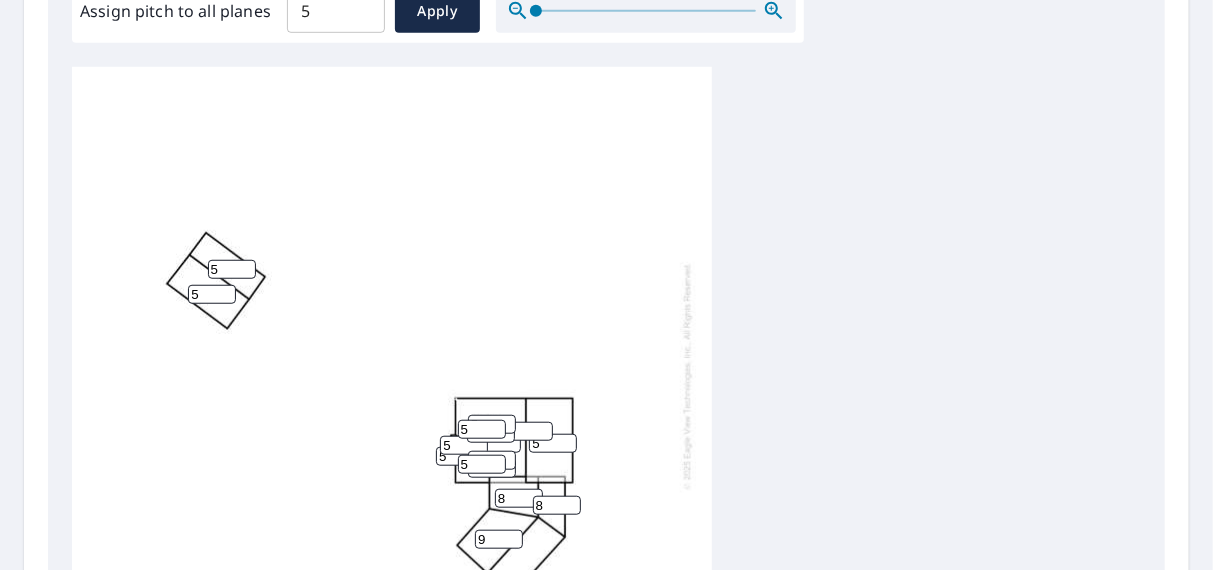 drag, startPoint x: 508, startPoint y: 522, endPoint x: 439, endPoint y: 519, distance: 69.065186 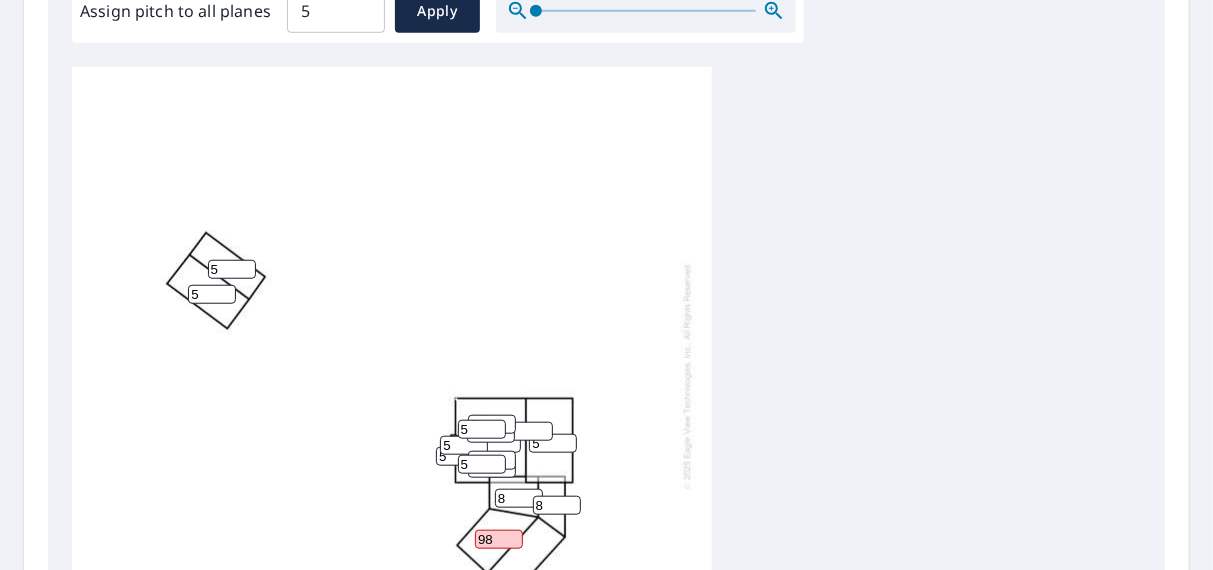 type on "9" 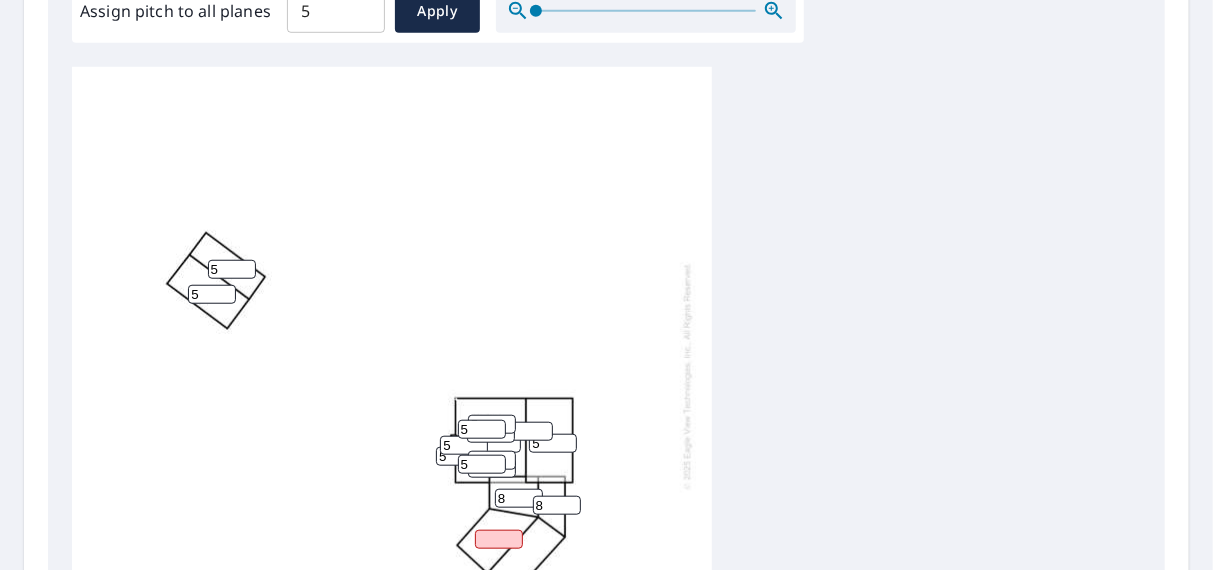 scroll, scrollTop: 636, scrollLeft: 0, axis: vertical 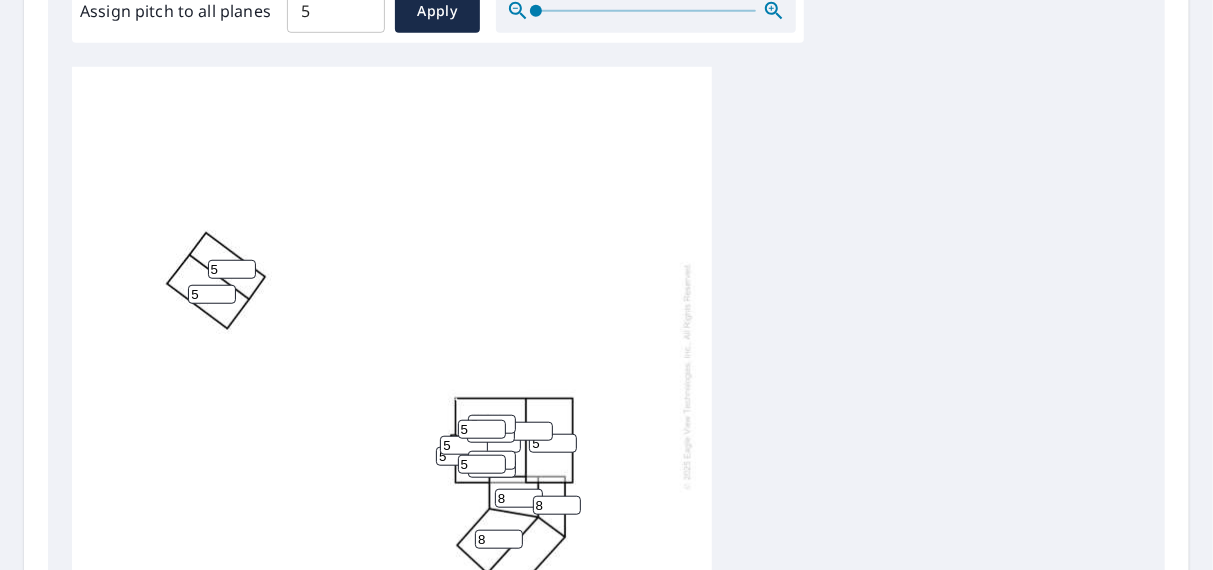 type on "8" 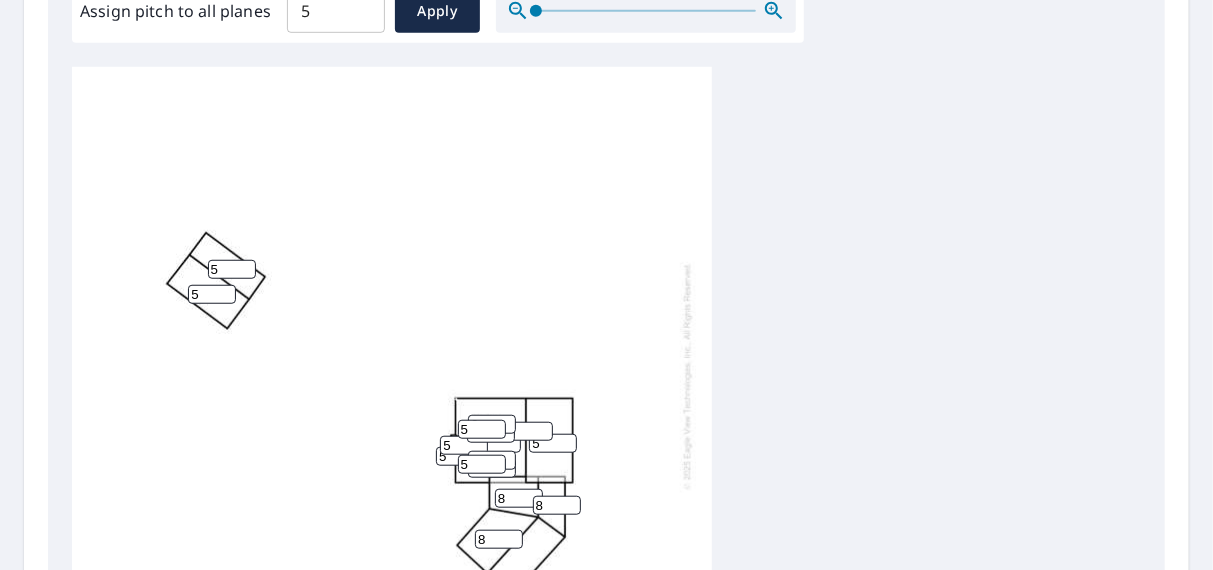 type on "6" 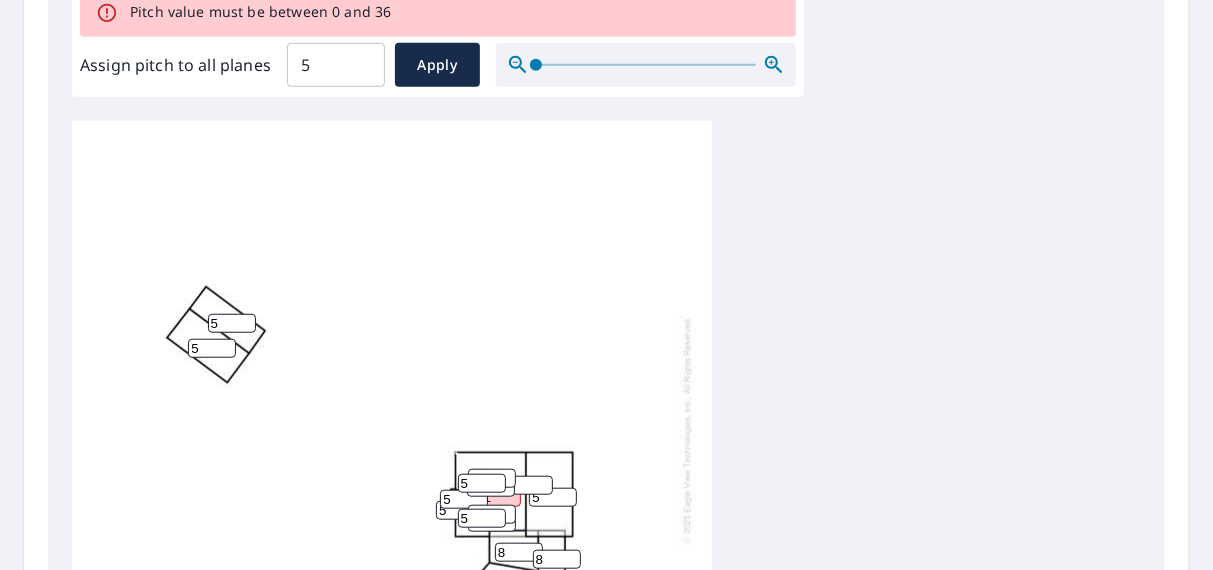 scroll, scrollTop: 690, scrollLeft: 0, axis: vertical 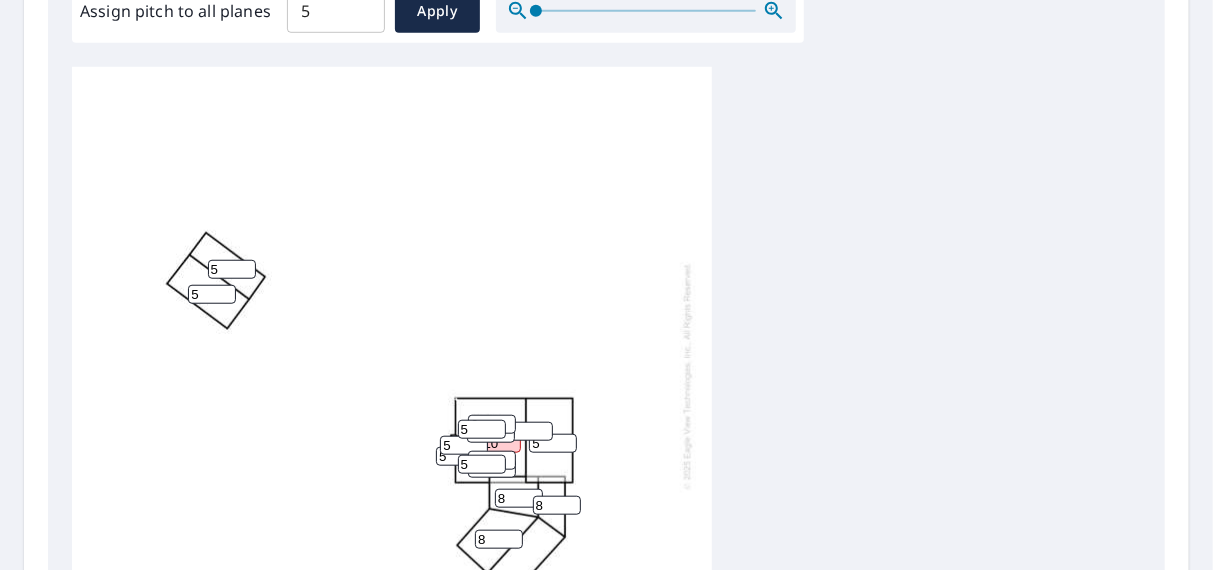 click on "510 5 5 8 5 5 8 8 5 5 5 5 5 6 5 5" at bounding box center [392, 376] 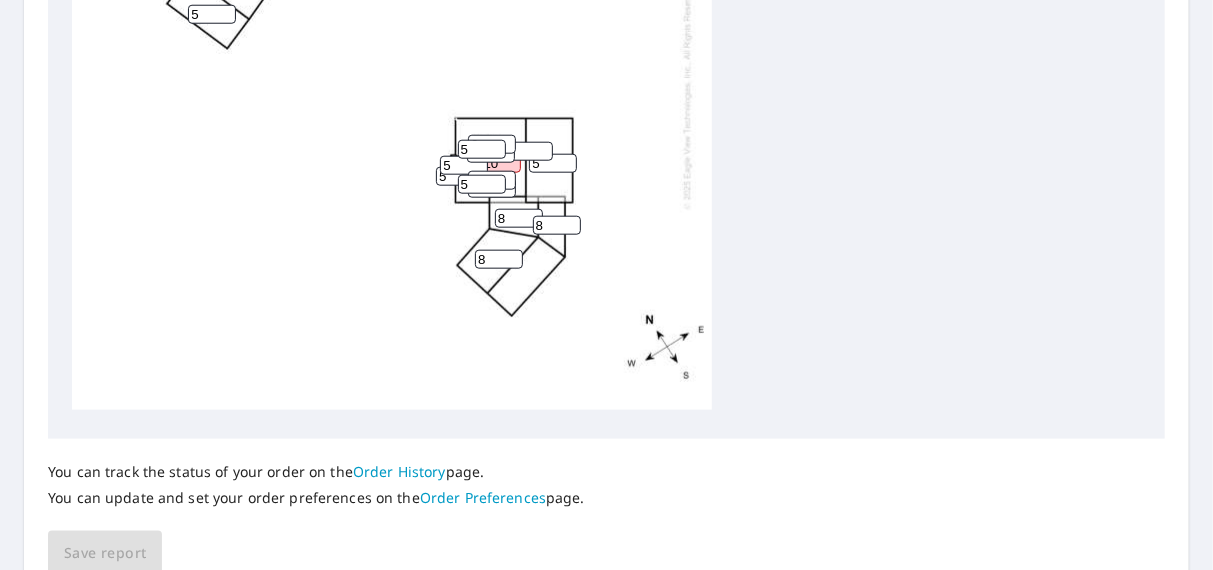 scroll, scrollTop: 840, scrollLeft: 0, axis: vertical 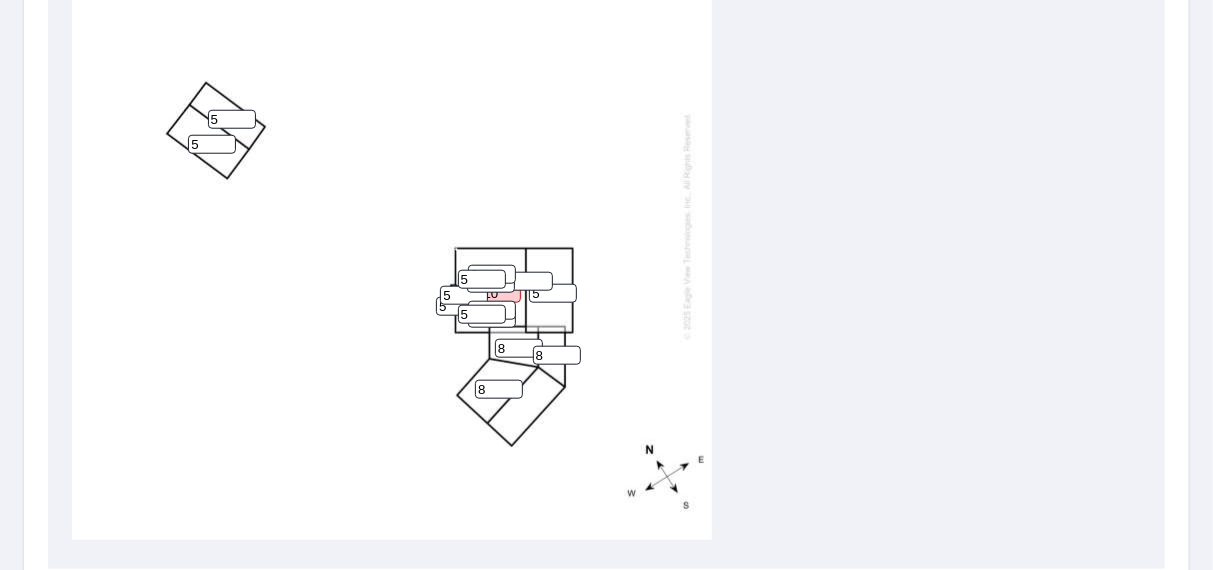 click on "510" at bounding box center [497, 293] 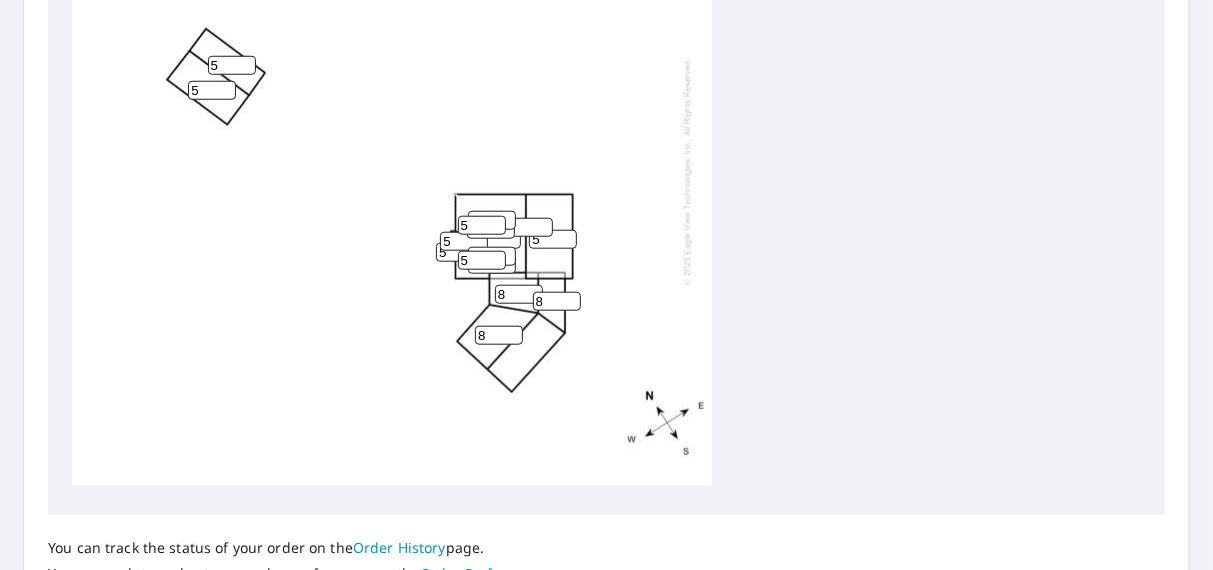scroll, scrollTop: 786, scrollLeft: 0, axis: vertical 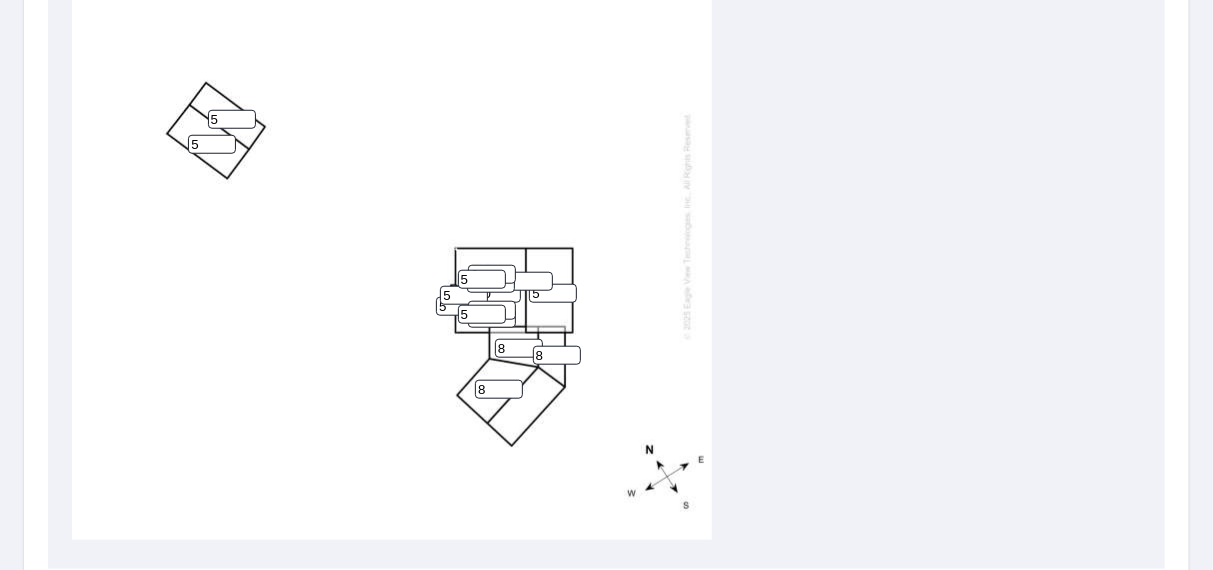 type on "1" 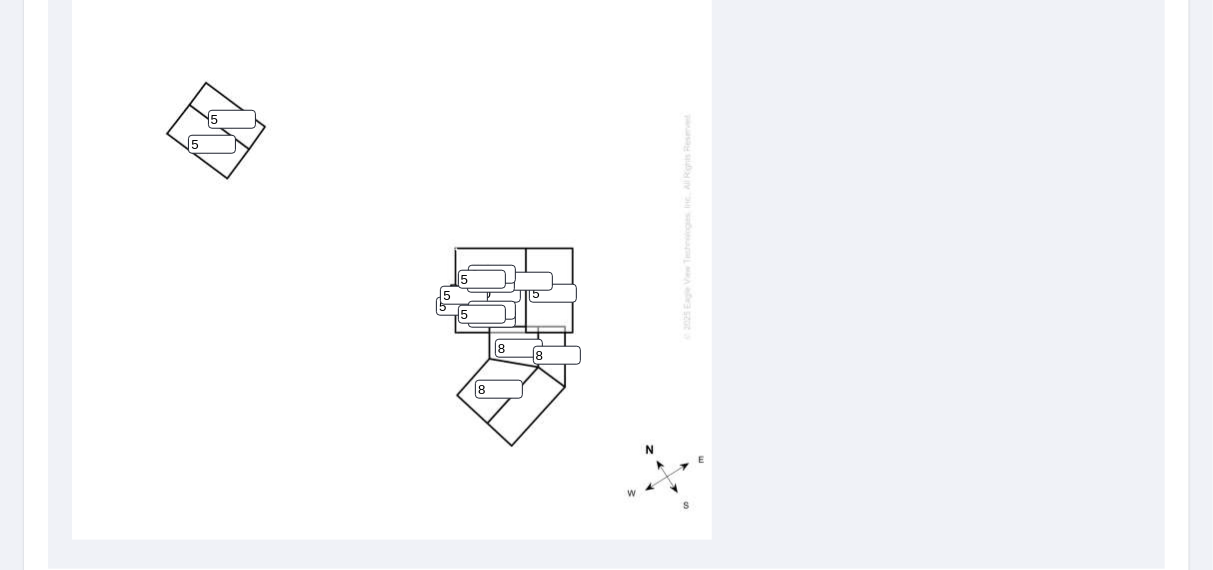 click on "10 5 5 8 5 5 8 8 5 5 5 5 5 6 5 5" at bounding box center [392, 226] 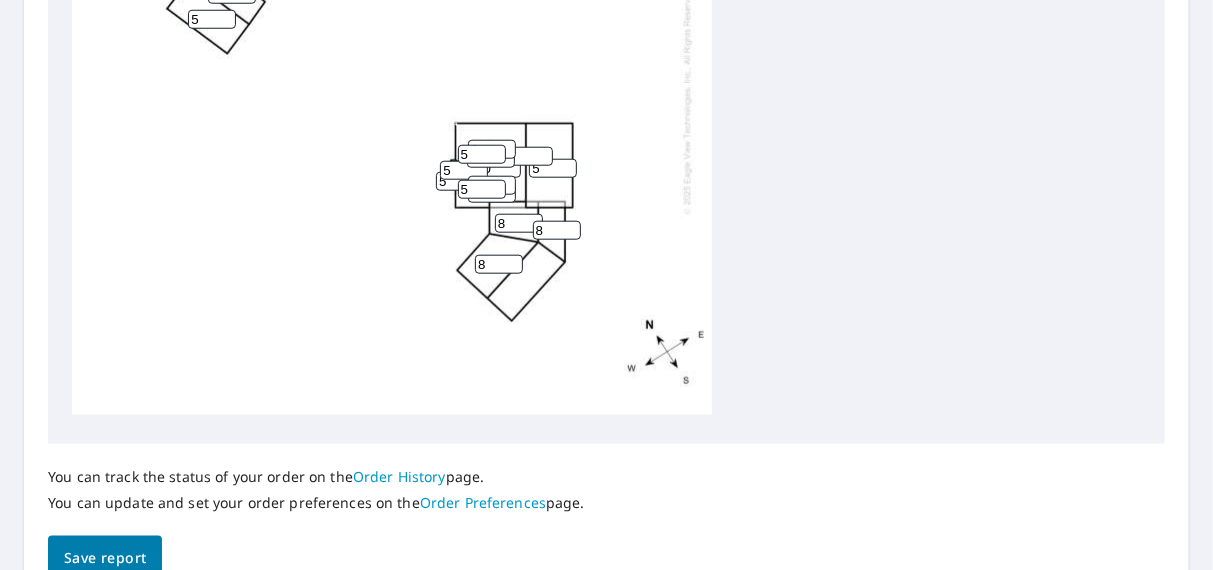 scroll, scrollTop: 946, scrollLeft: 0, axis: vertical 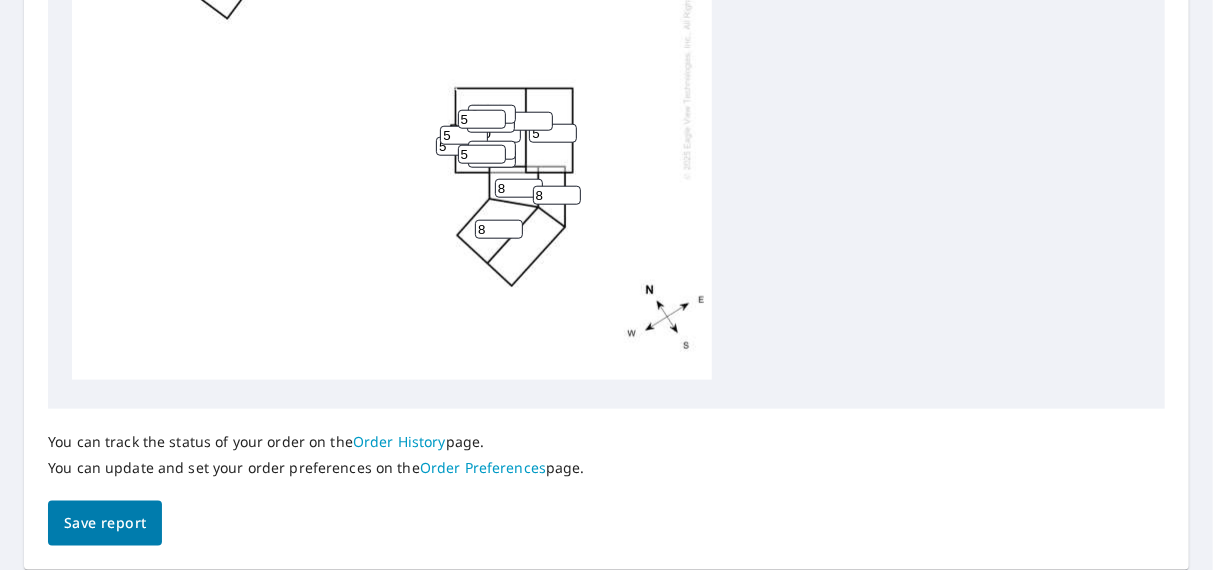 click on "Save report" at bounding box center (105, 523) 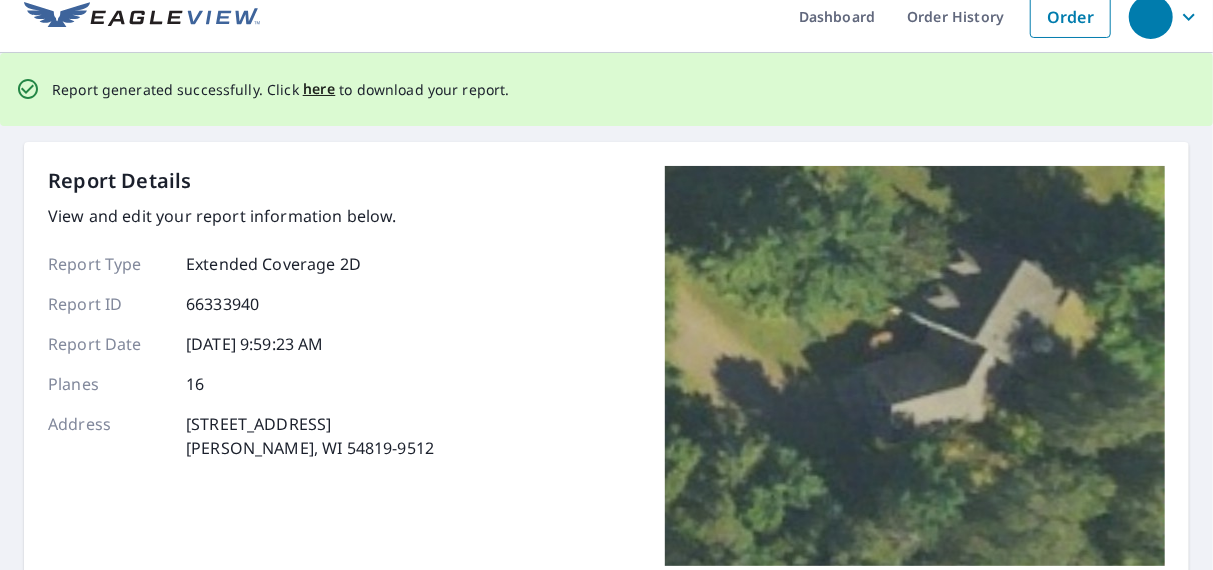 scroll, scrollTop: 0, scrollLeft: 0, axis: both 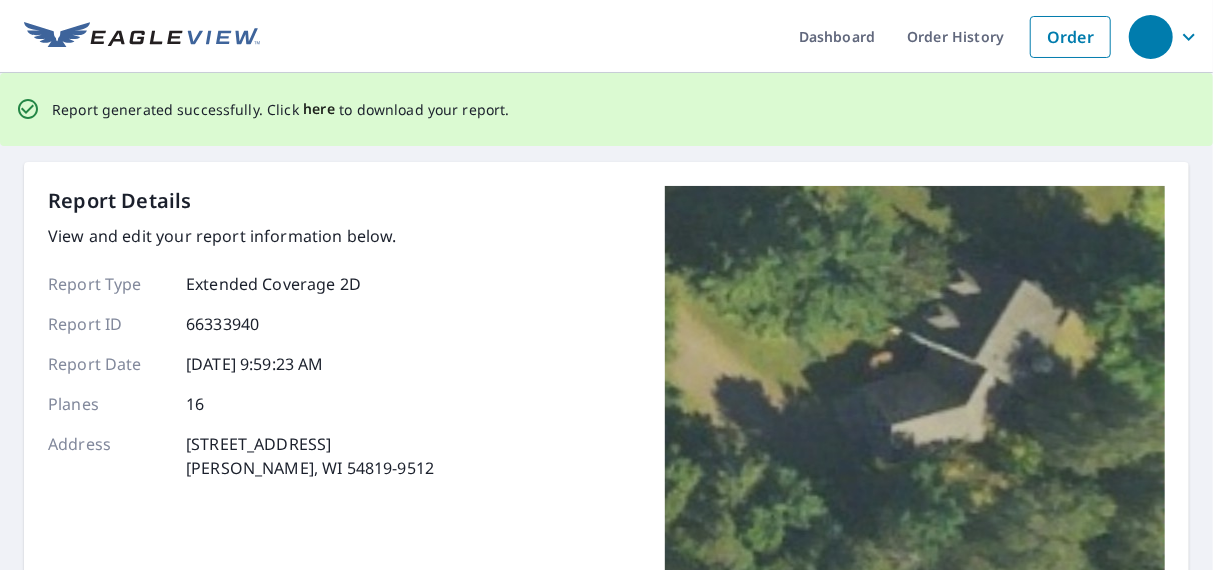 click on "here" at bounding box center [319, 109] 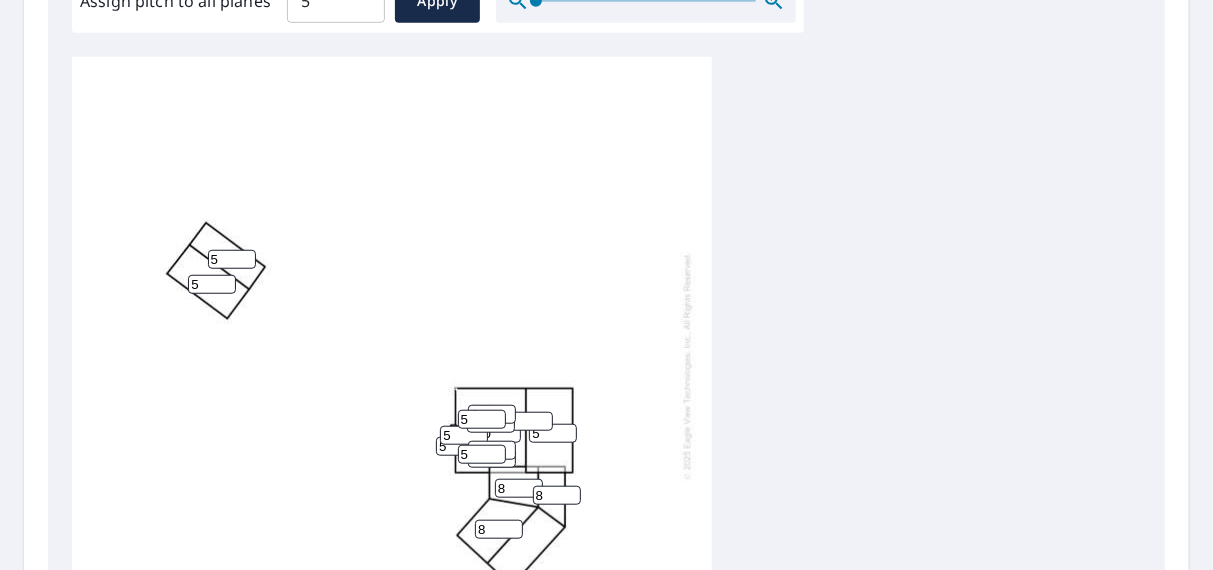 scroll, scrollTop: 626, scrollLeft: 0, axis: vertical 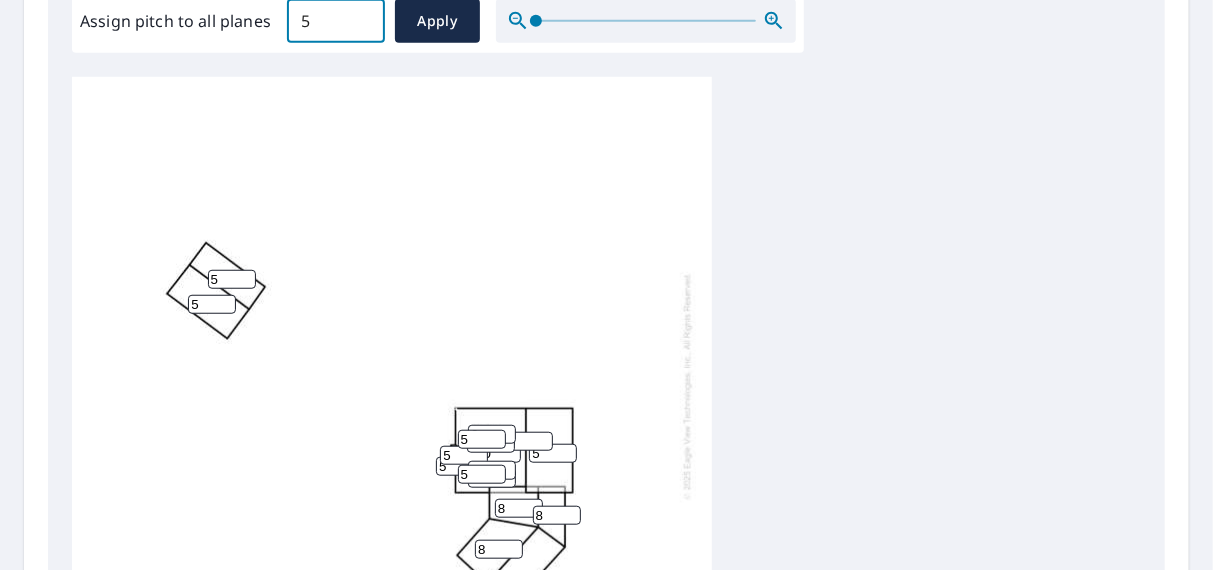 drag, startPoint x: 326, startPoint y: 31, endPoint x: 244, endPoint y: 29, distance: 82.02438 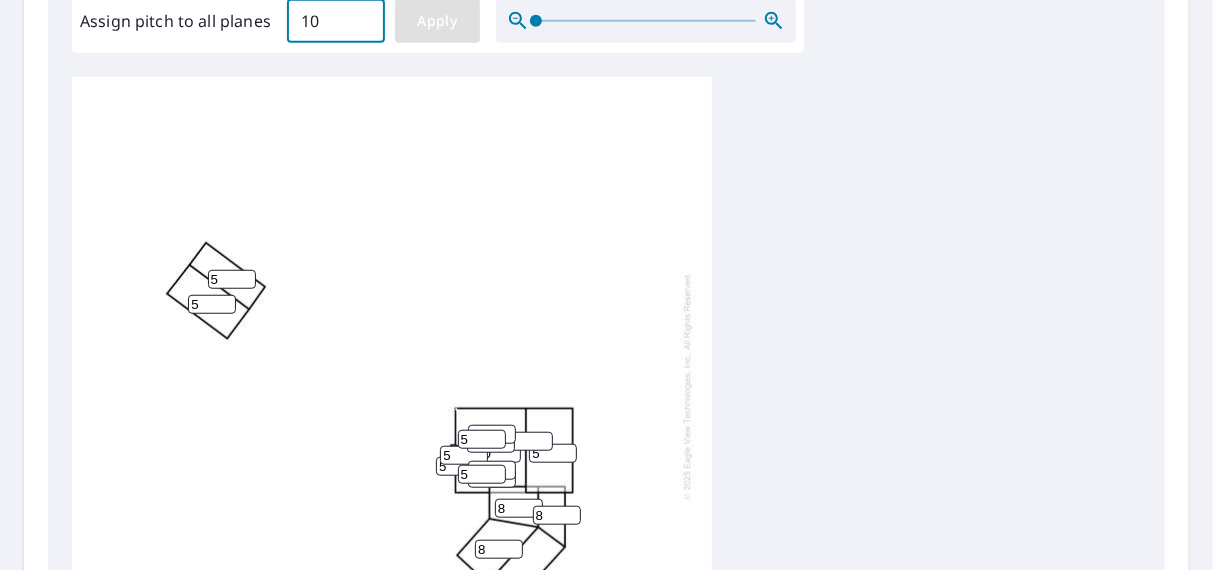 type on "10" 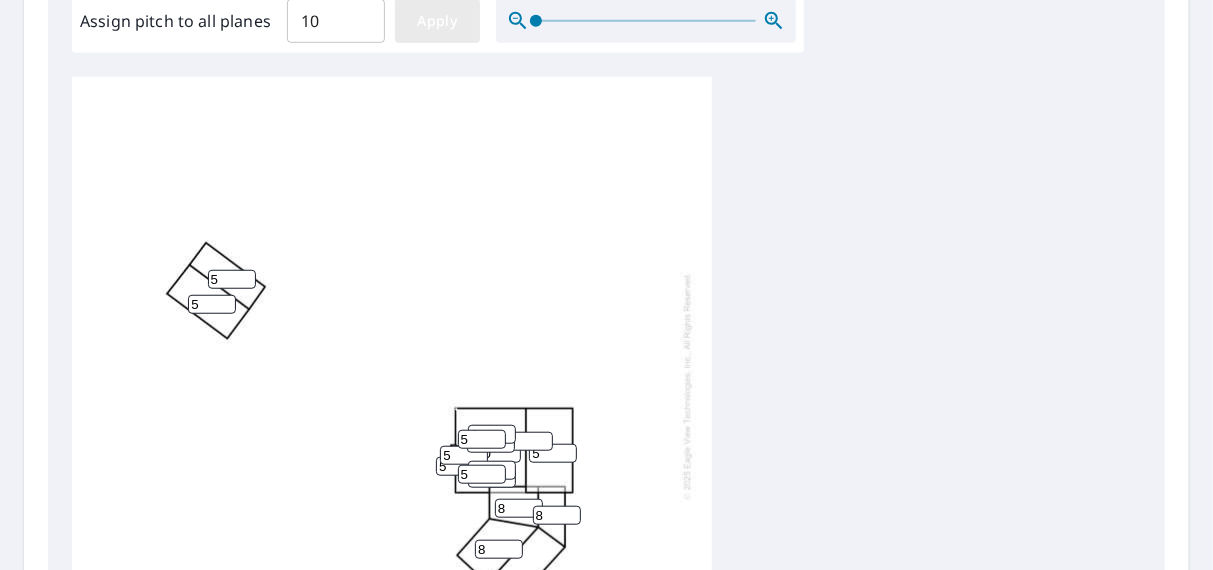 click on "Apply" at bounding box center [437, 21] 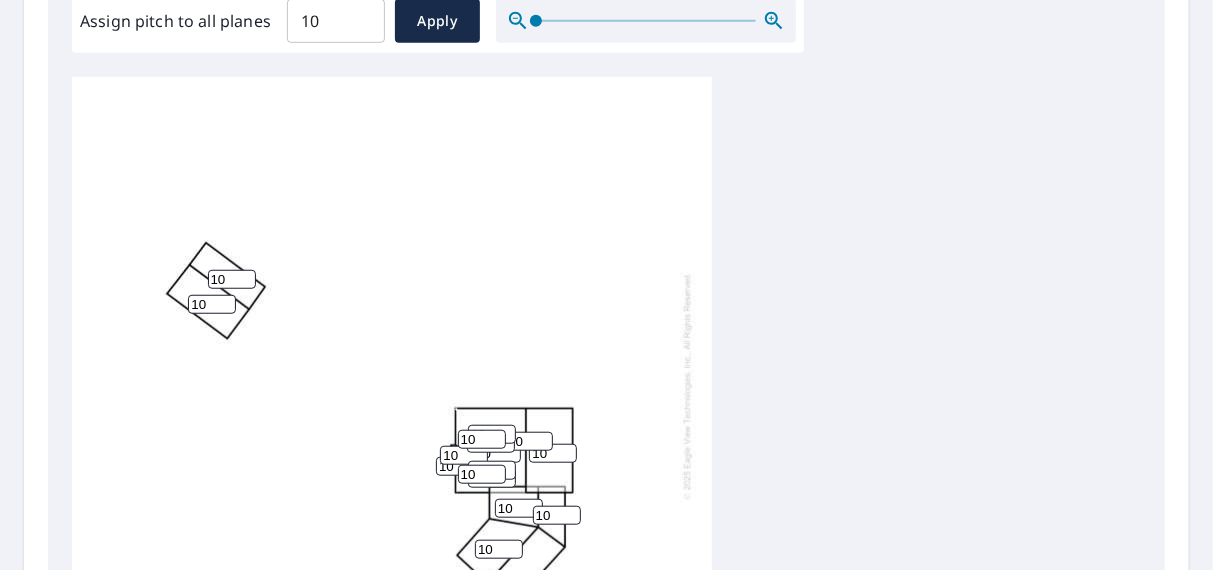 scroll, scrollTop: 786, scrollLeft: 0, axis: vertical 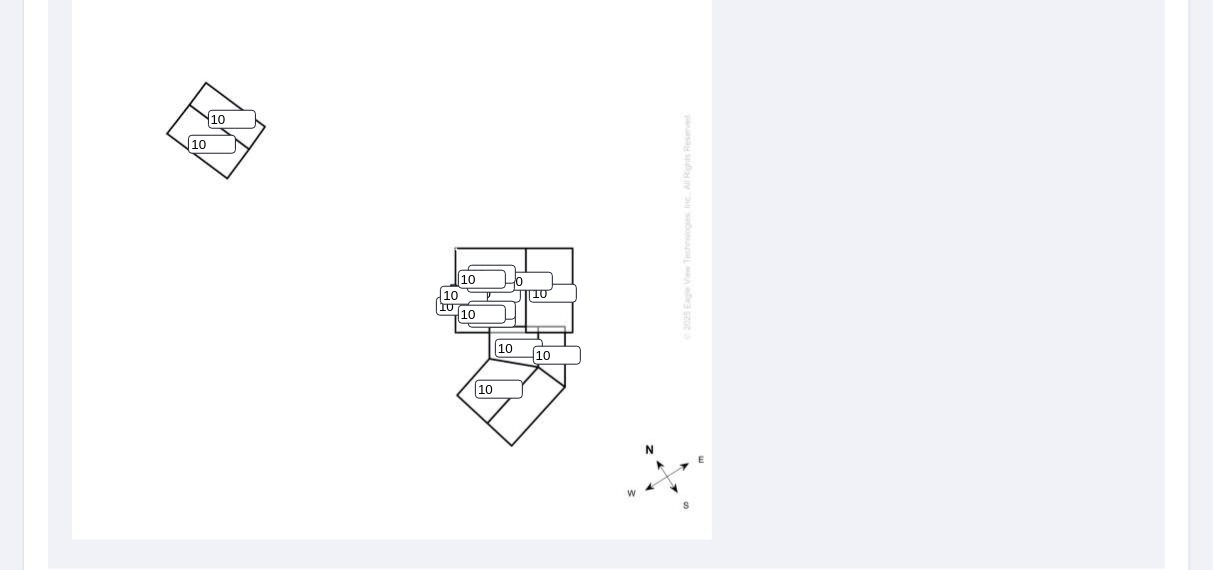 drag, startPoint x: 545, startPoint y: 280, endPoint x: 528, endPoint y: 284, distance: 17.464249 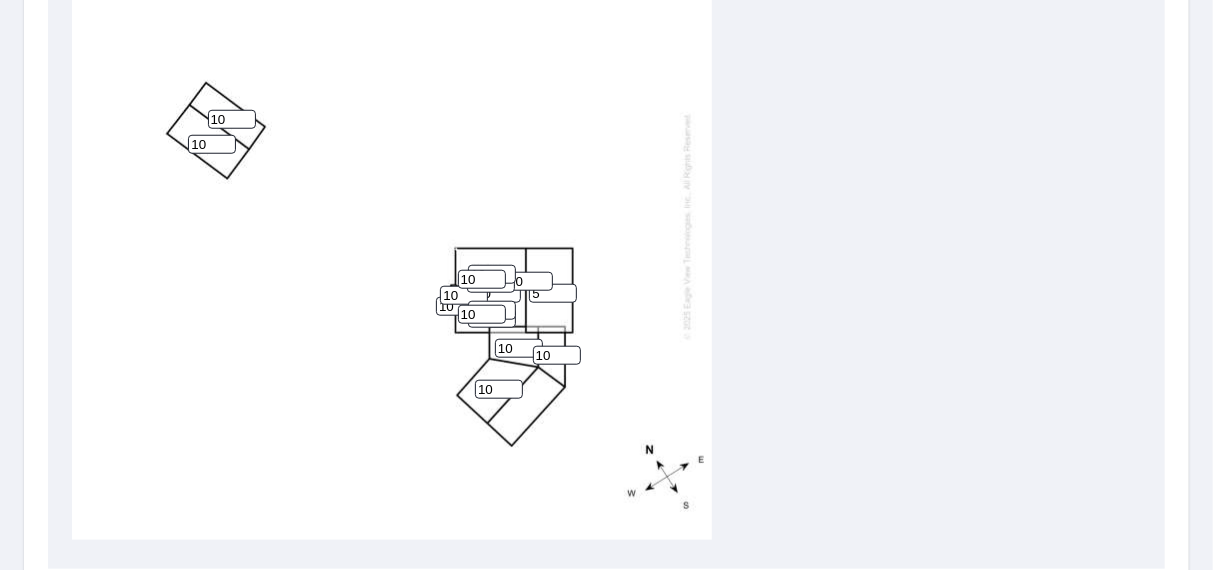 type on "5" 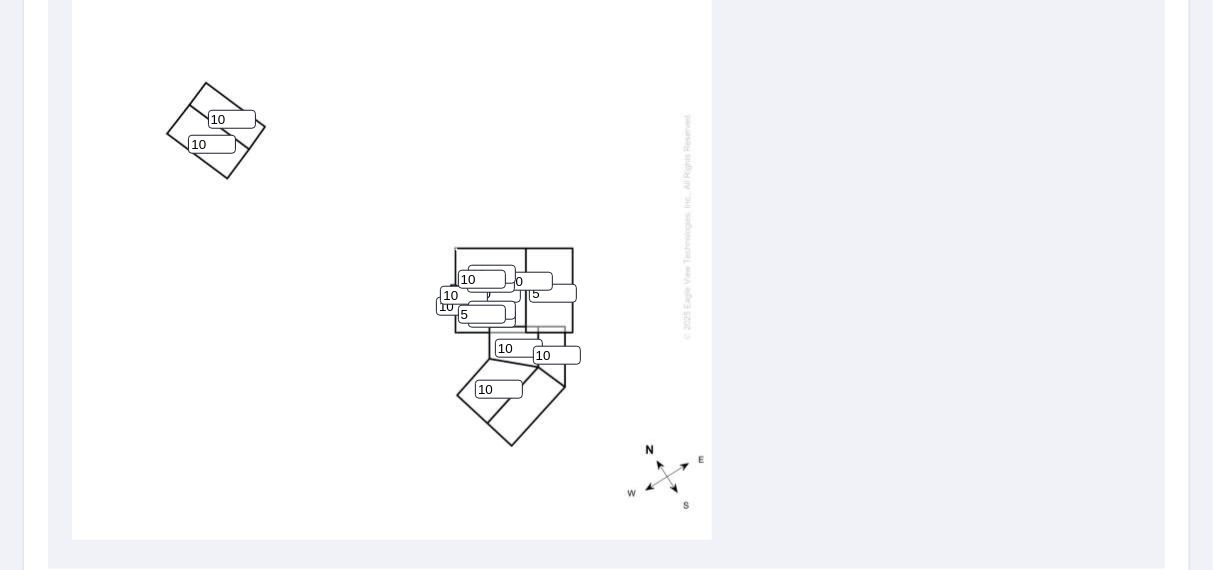 type on "5" 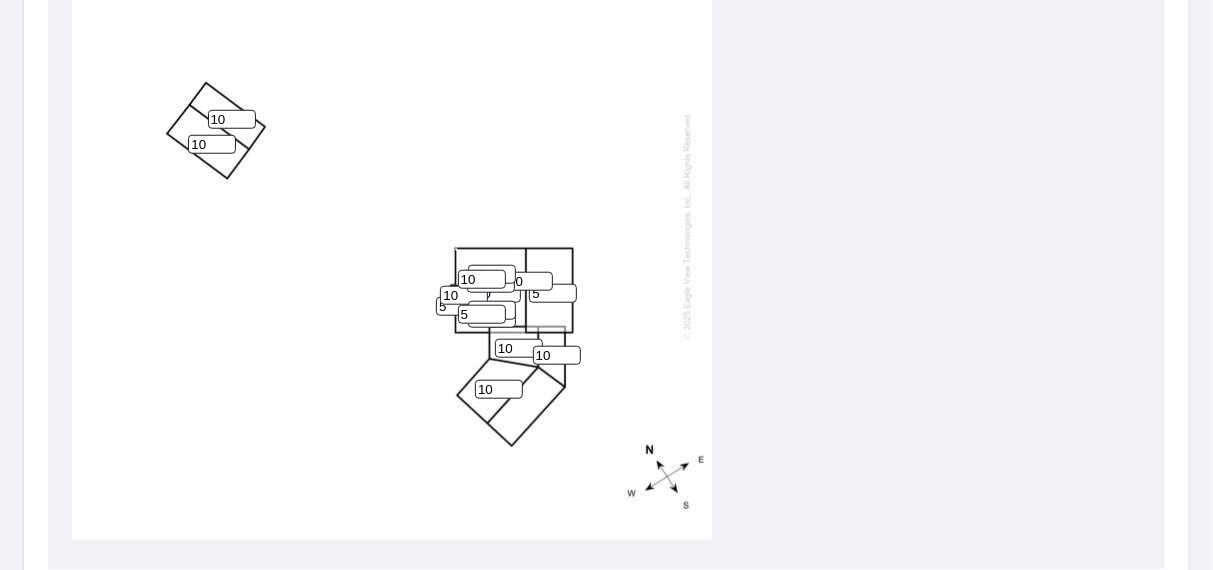 type on "5" 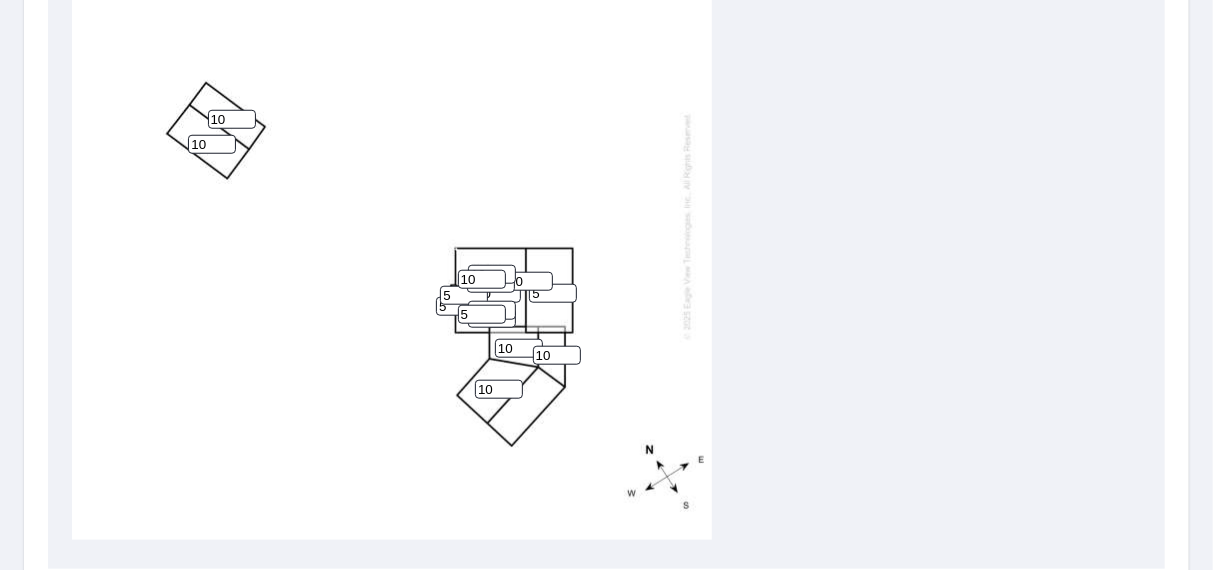 type on "5" 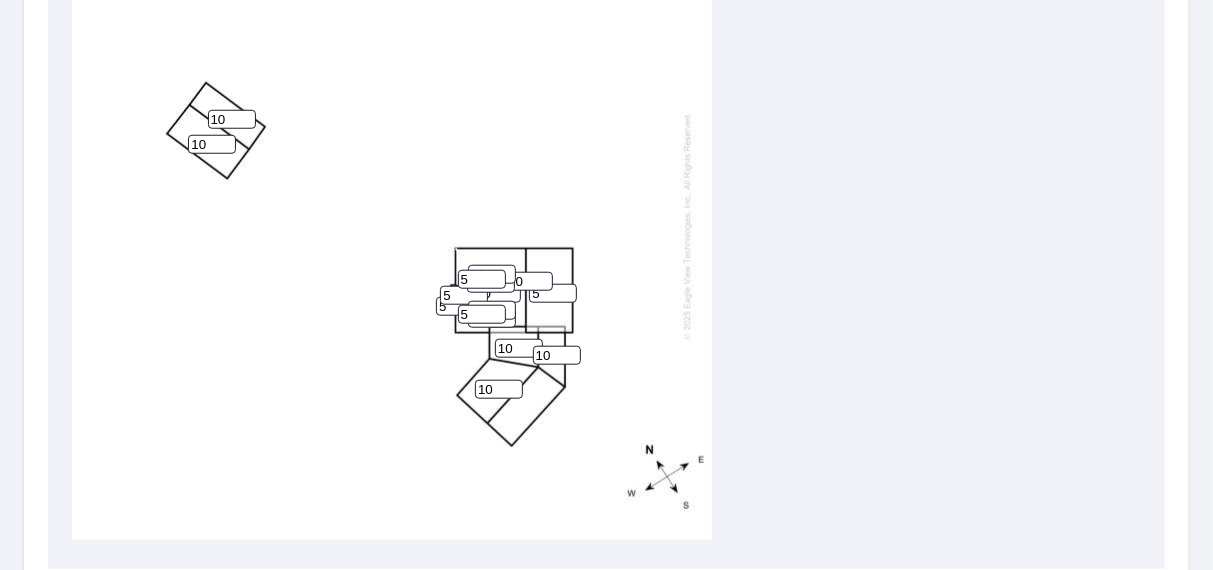 type on "5" 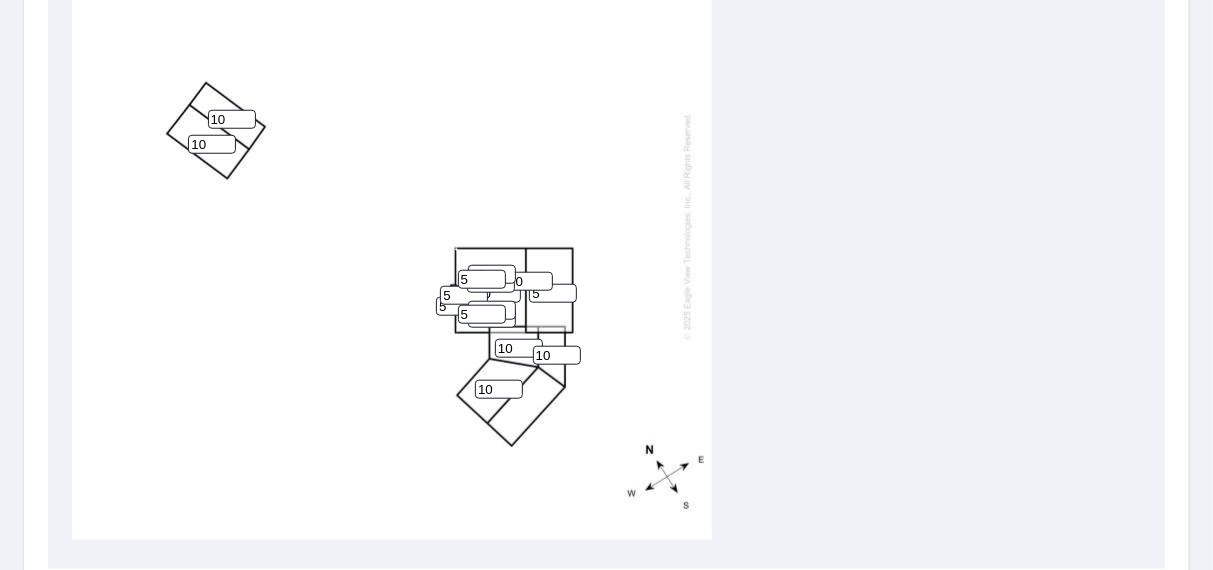 click on "11" at bounding box center [492, 274] 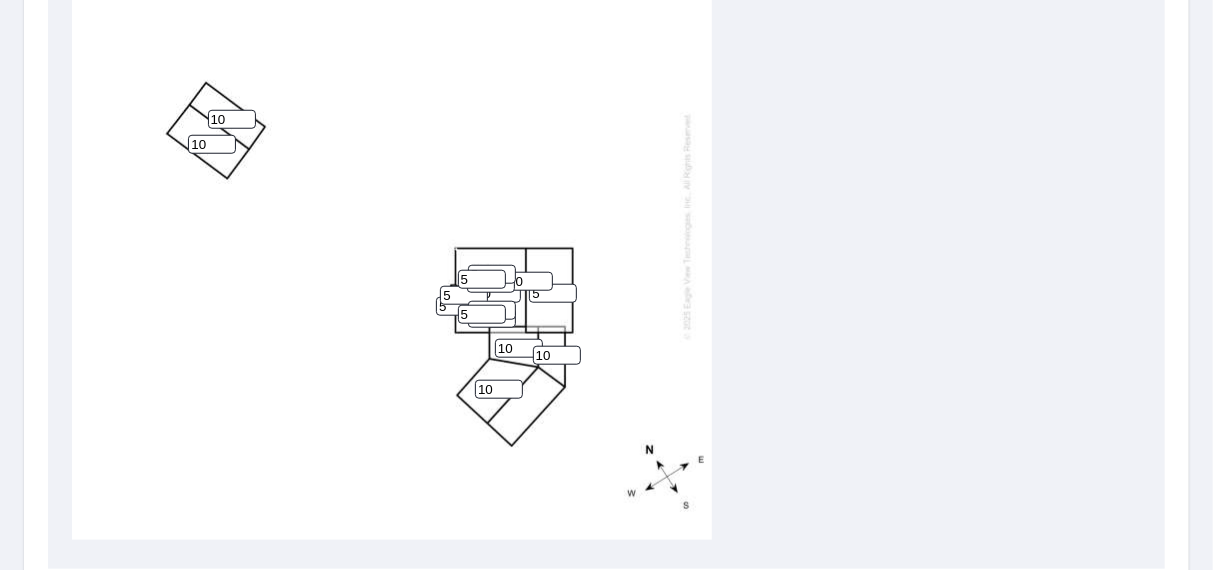 type on "5" 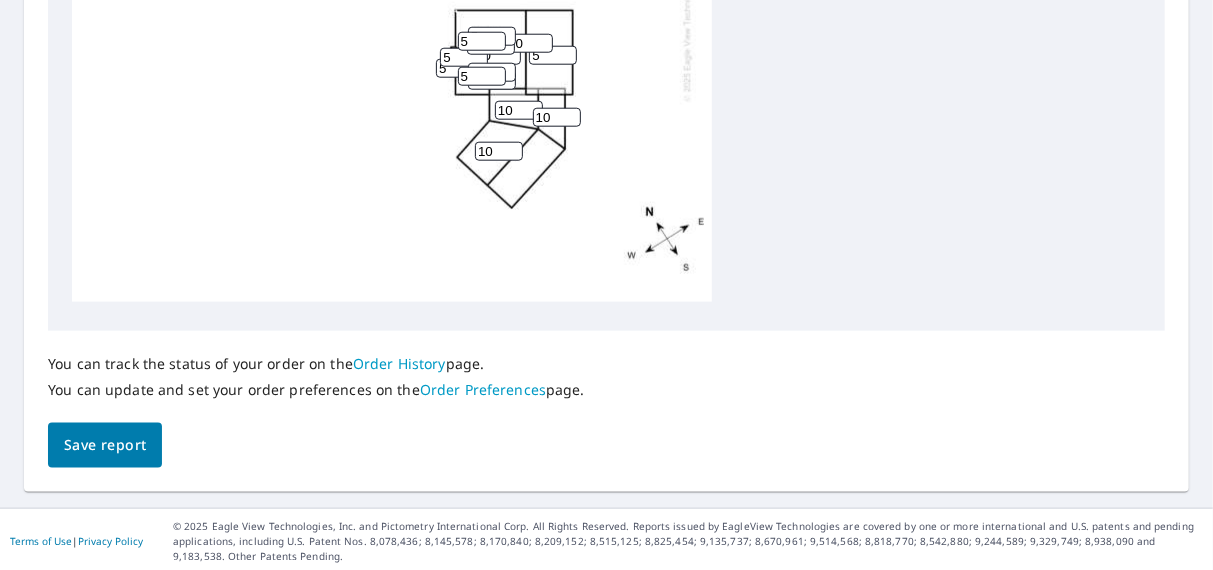 scroll, scrollTop: 1026, scrollLeft: 0, axis: vertical 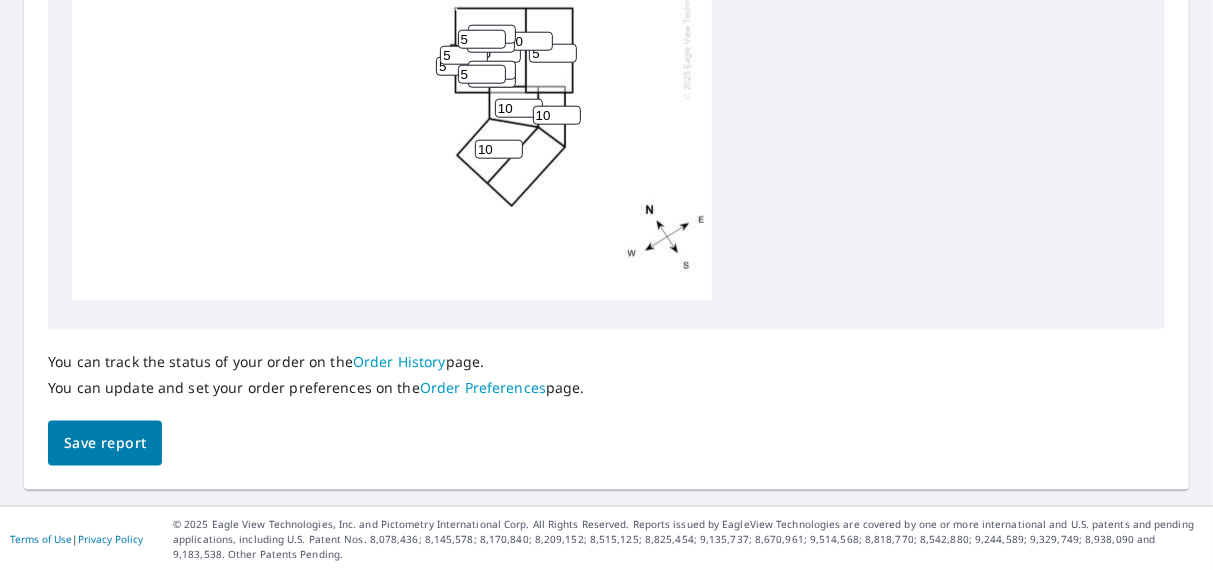 click on "Save report" at bounding box center (105, 443) 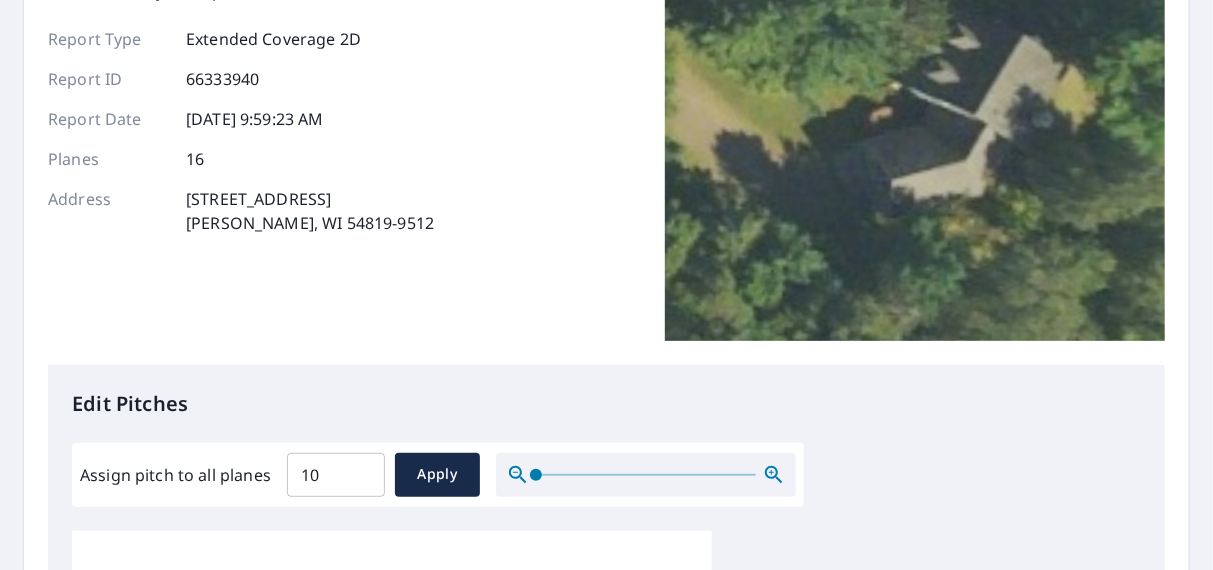 scroll, scrollTop: 0, scrollLeft: 0, axis: both 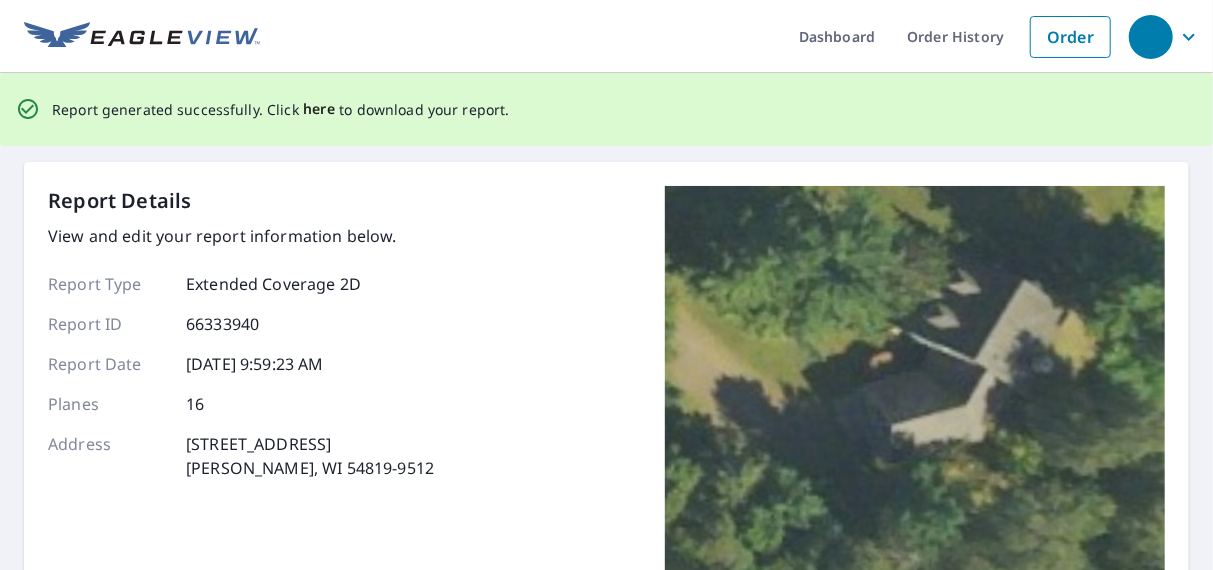 click on "here" at bounding box center (319, 109) 